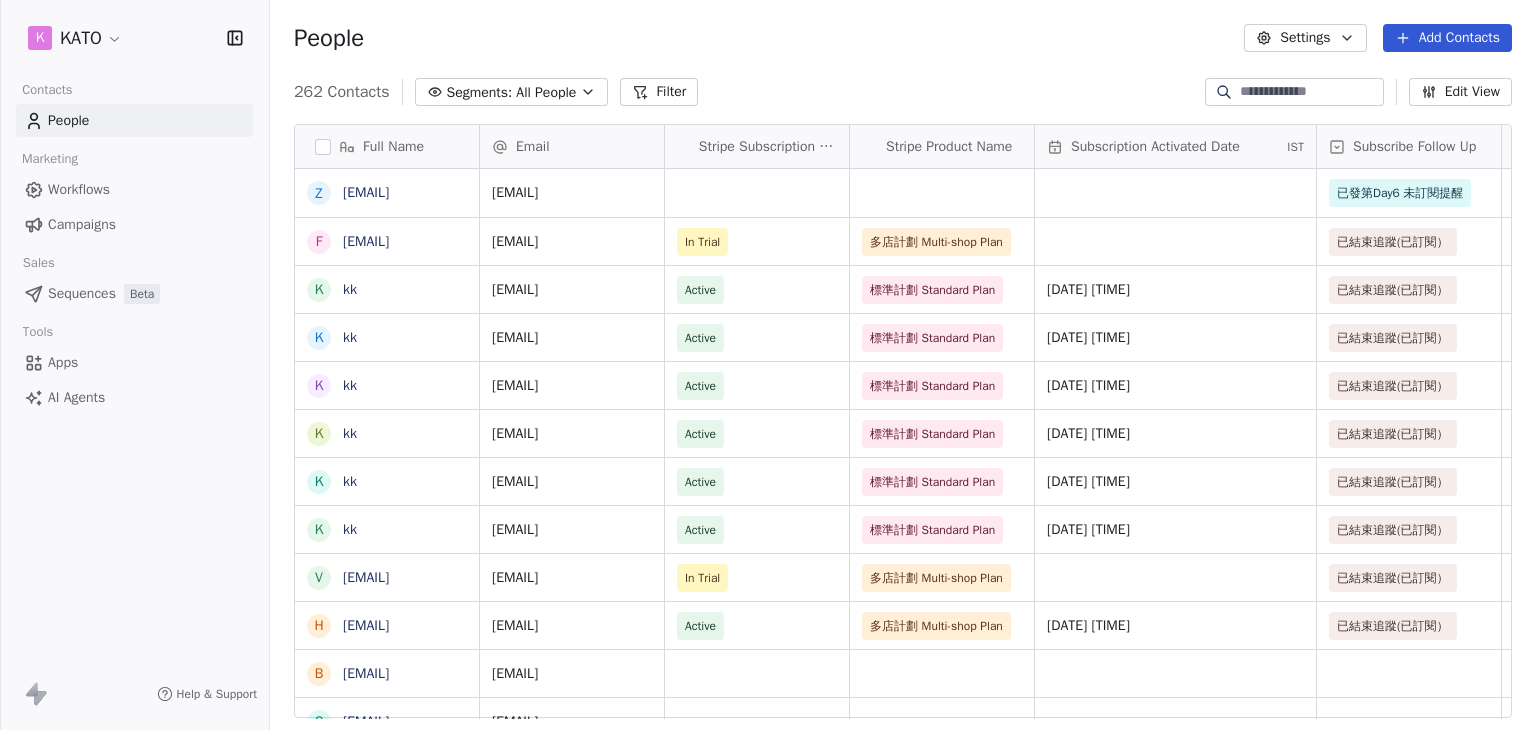 scroll, scrollTop: 0, scrollLeft: 0, axis: both 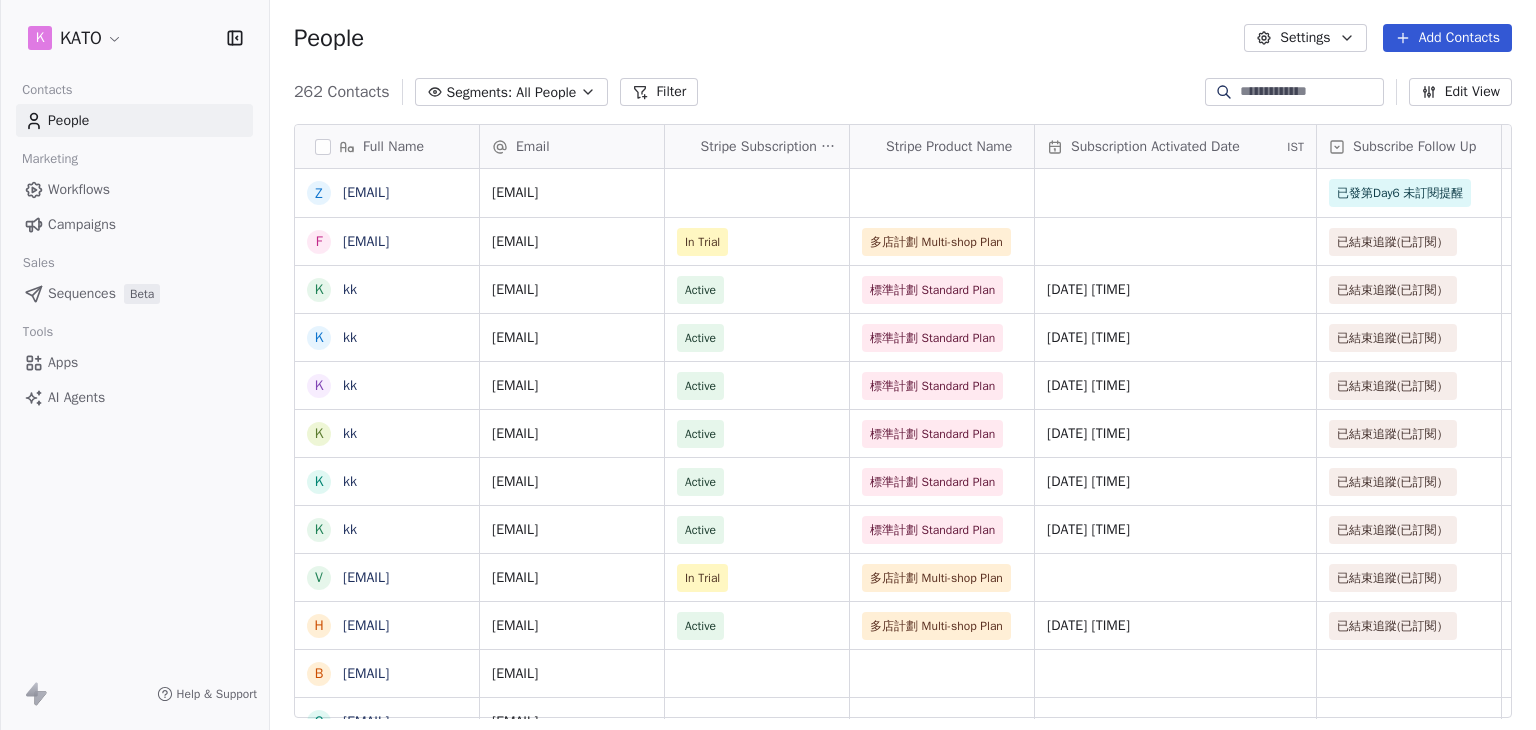 click on "Workflows" at bounding box center [79, 189] 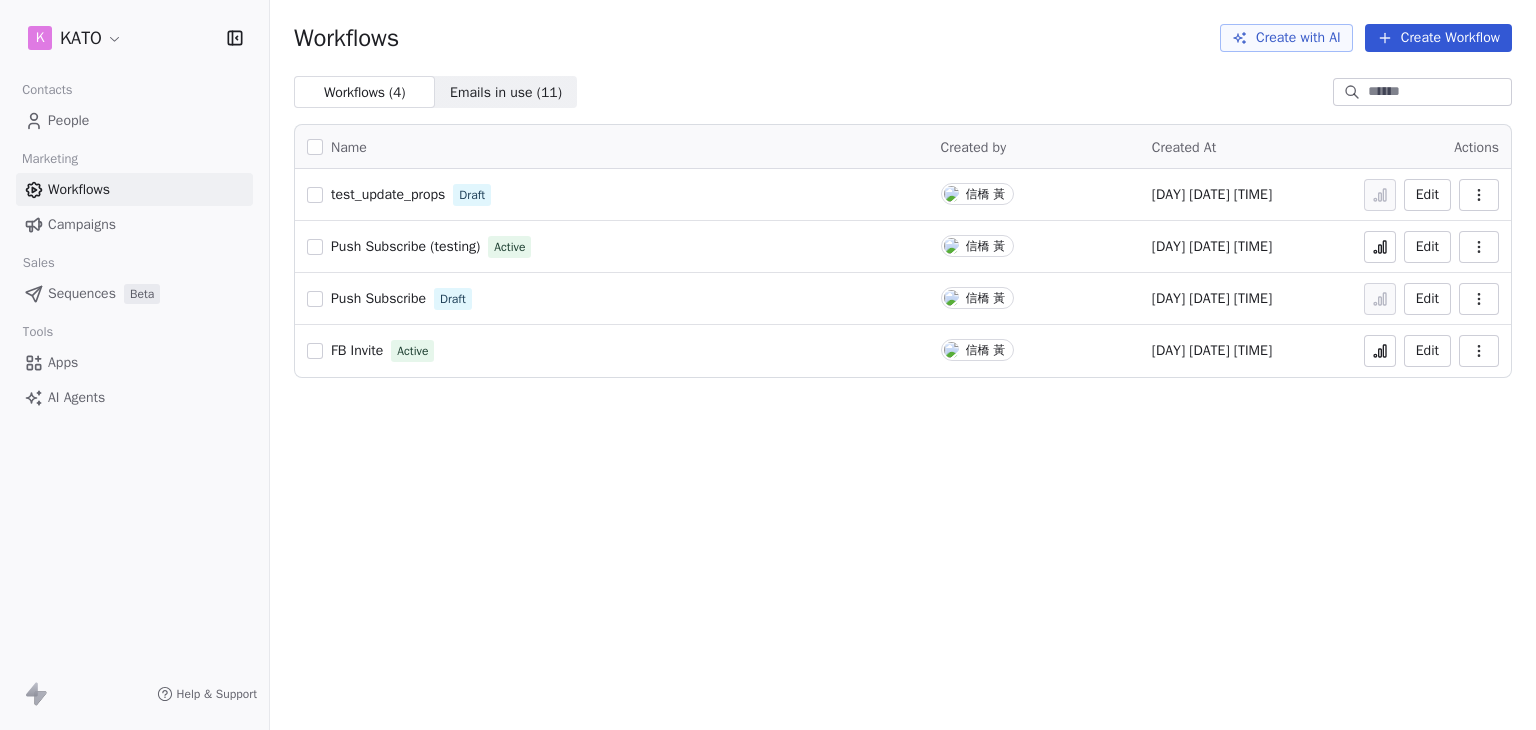 click on "Push Subscribe (testing)" at bounding box center [405, 246] 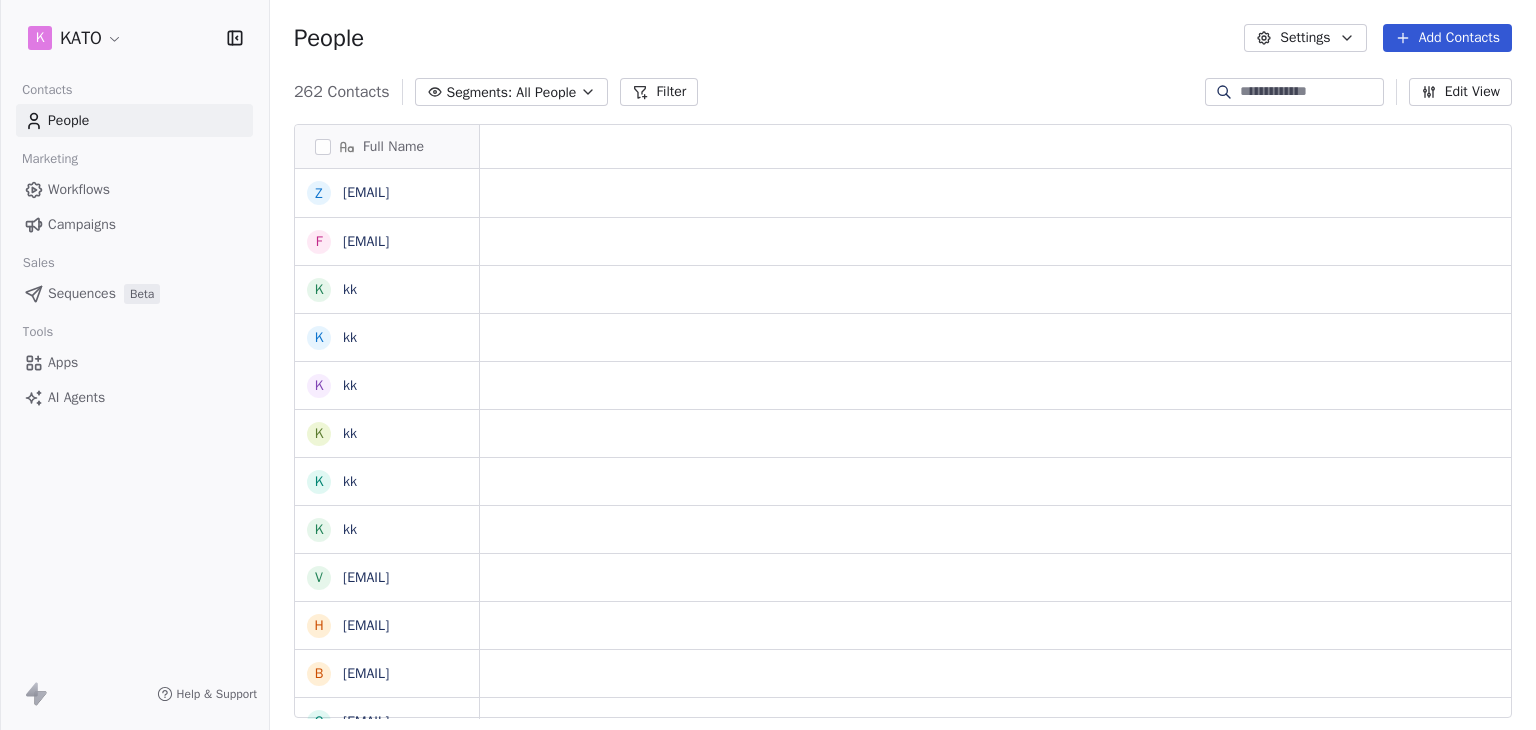 scroll, scrollTop: 0, scrollLeft: 0, axis: both 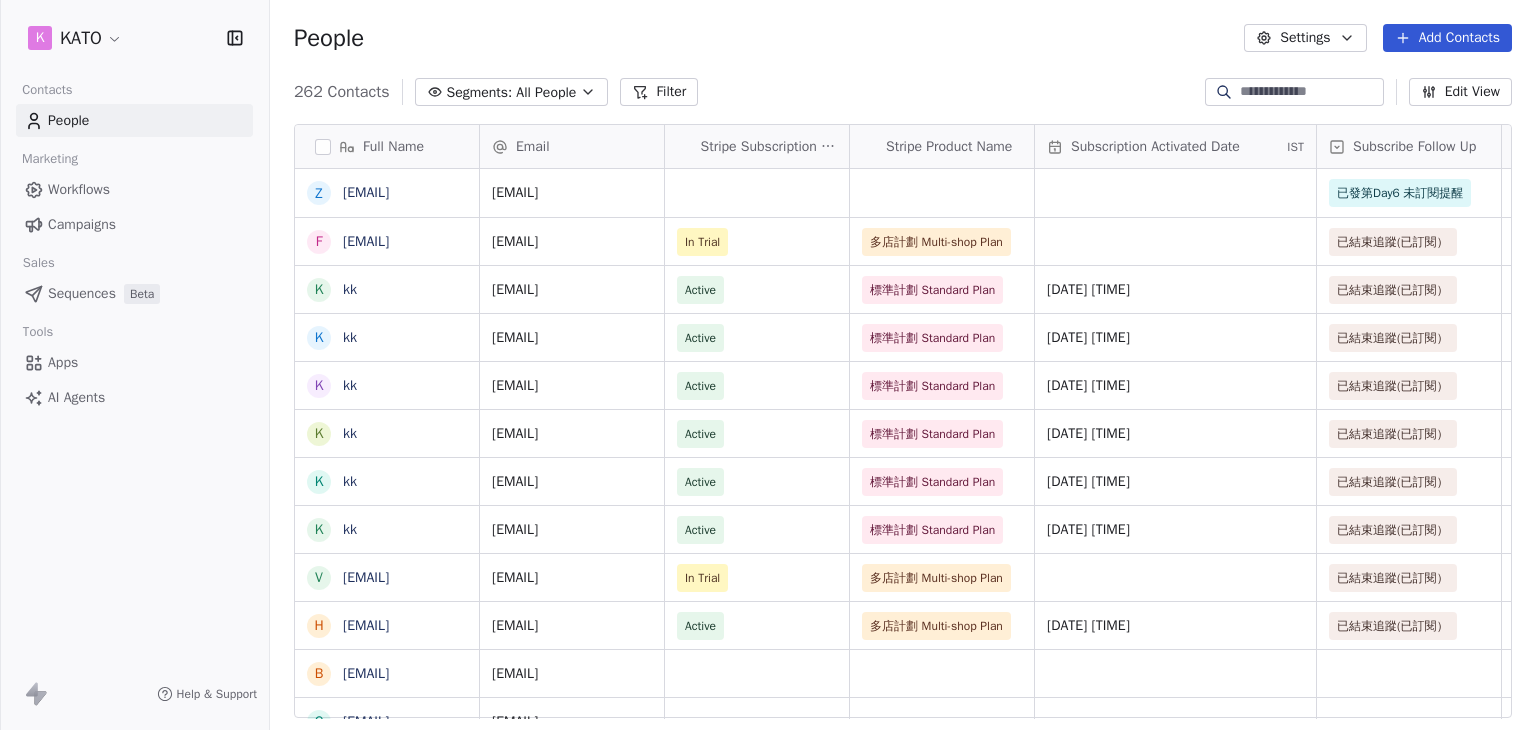 click on "Workflows" at bounding box center [79, 189] 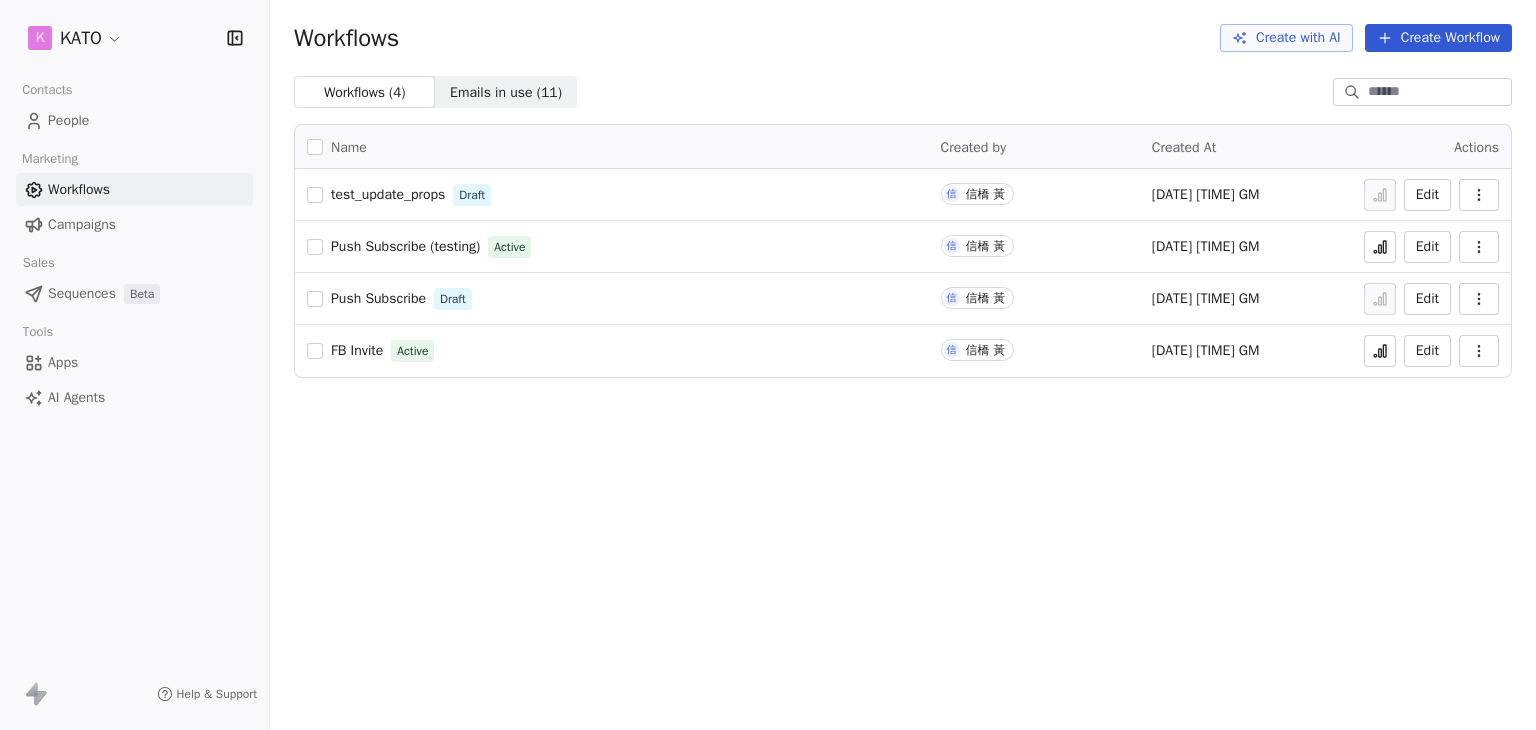 click 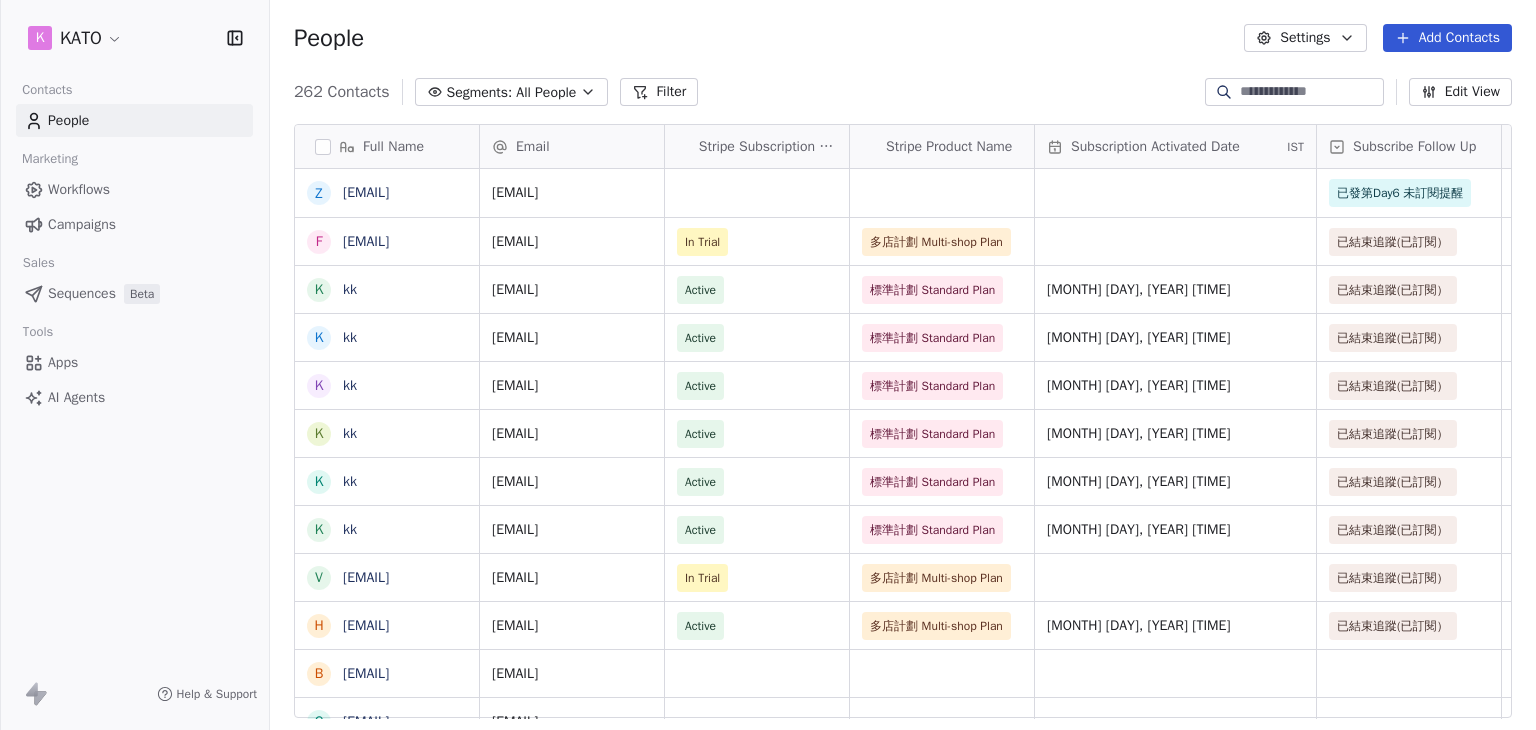 scroll, scrollTop: 0, scrollLeft: 0, axis: both 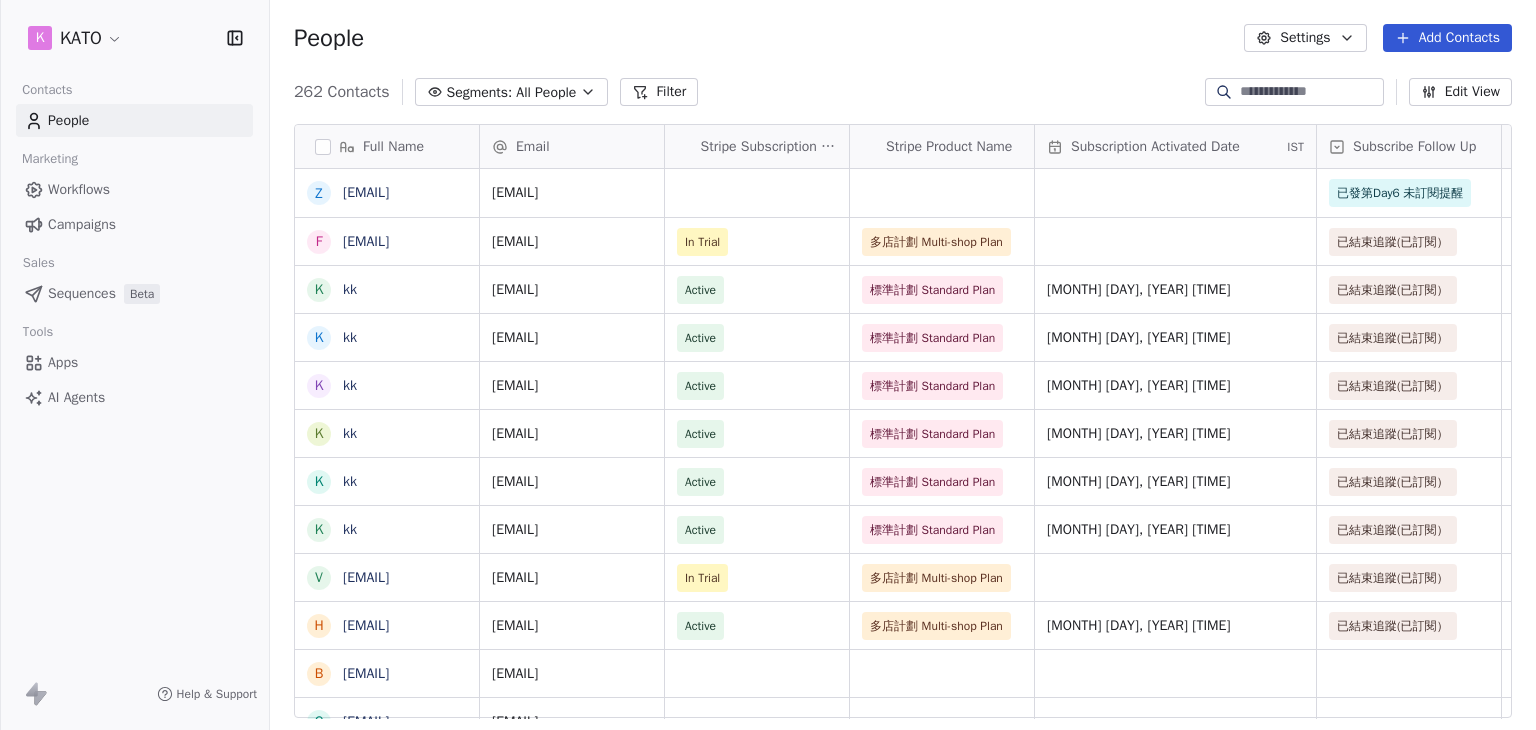 click at bounding box center (1310, 92) 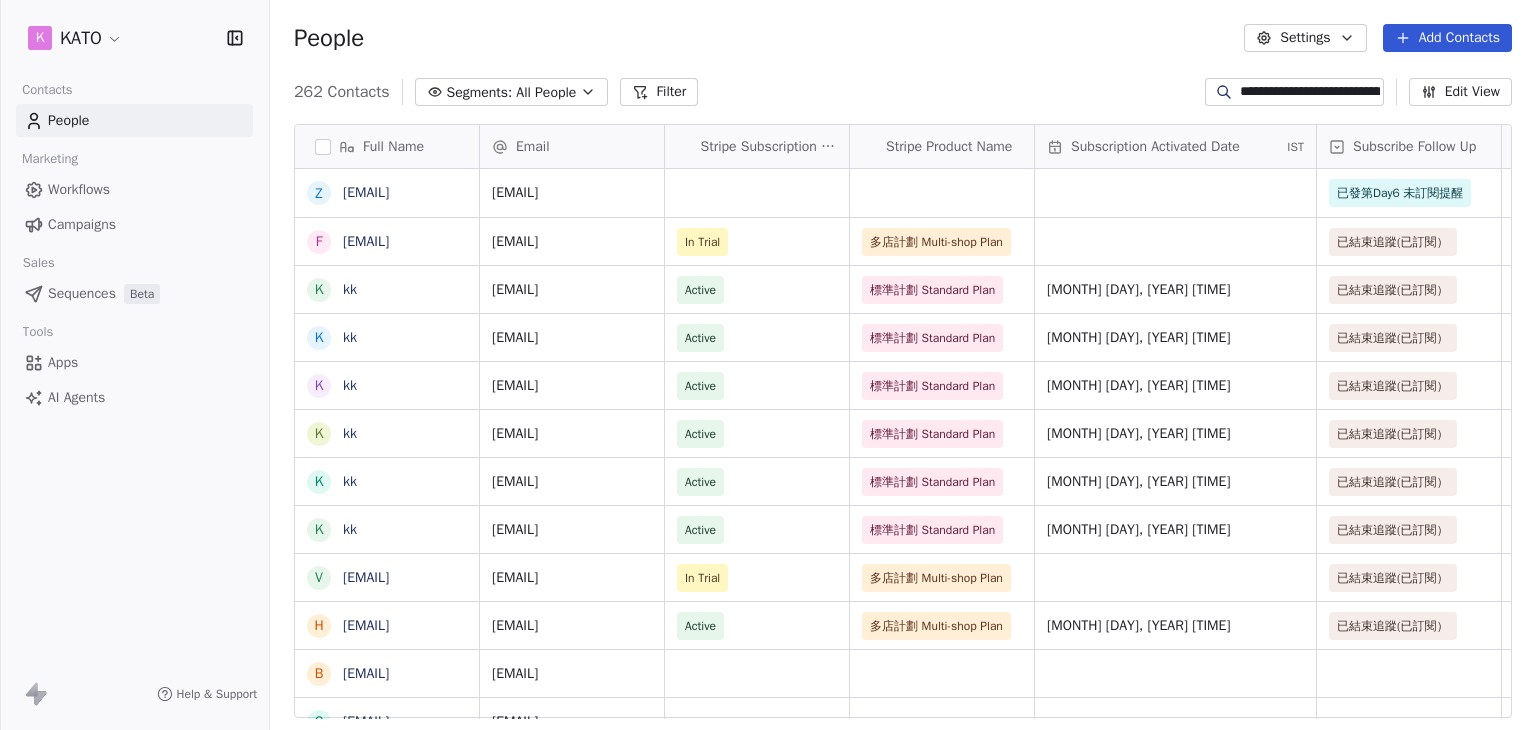 scroll, scrollTop: 0, scrollLeft: 57, axis: horizontal 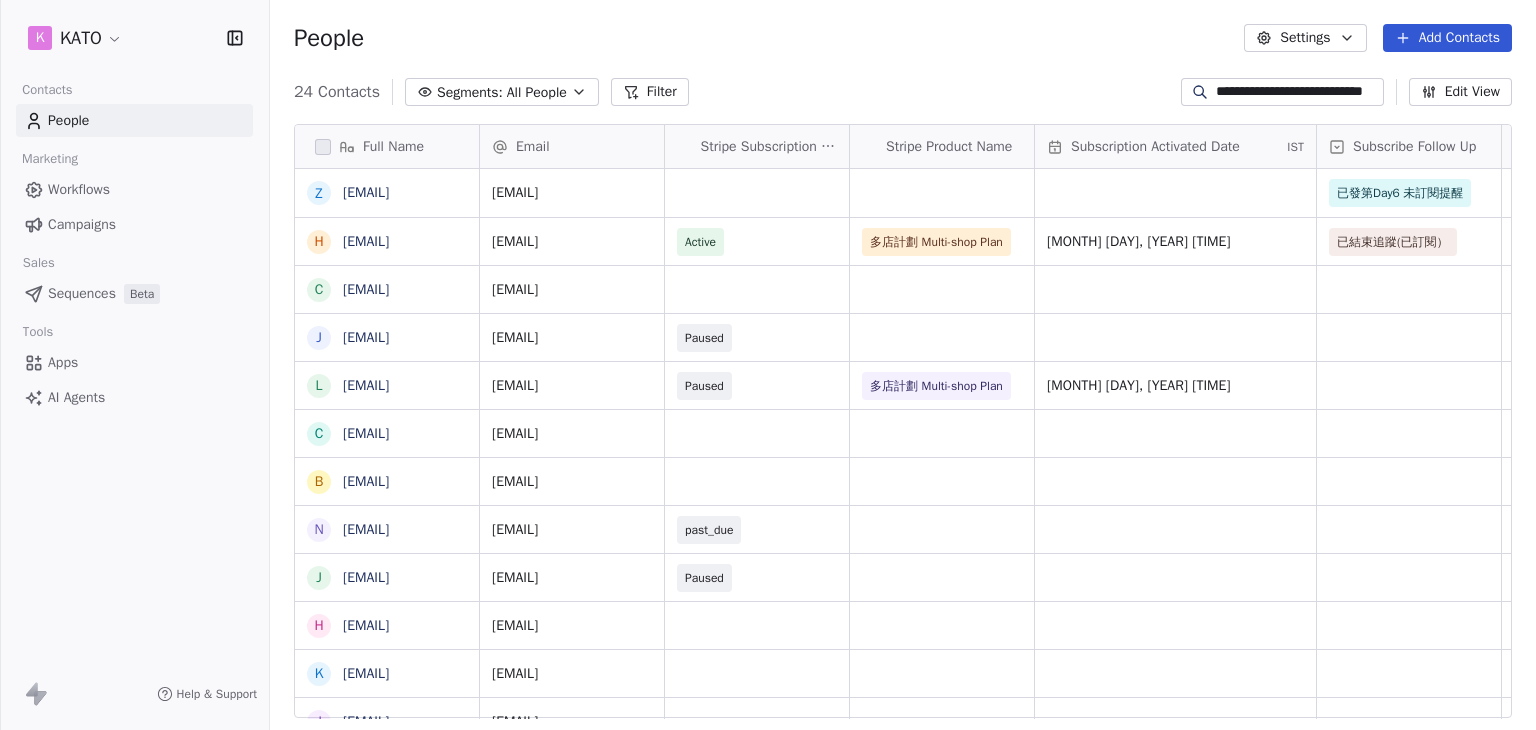 drag, startPoint x: 1316, startPoint y: 89, endPoint x: 1512, endPoint y: 102, distance: 196.43065 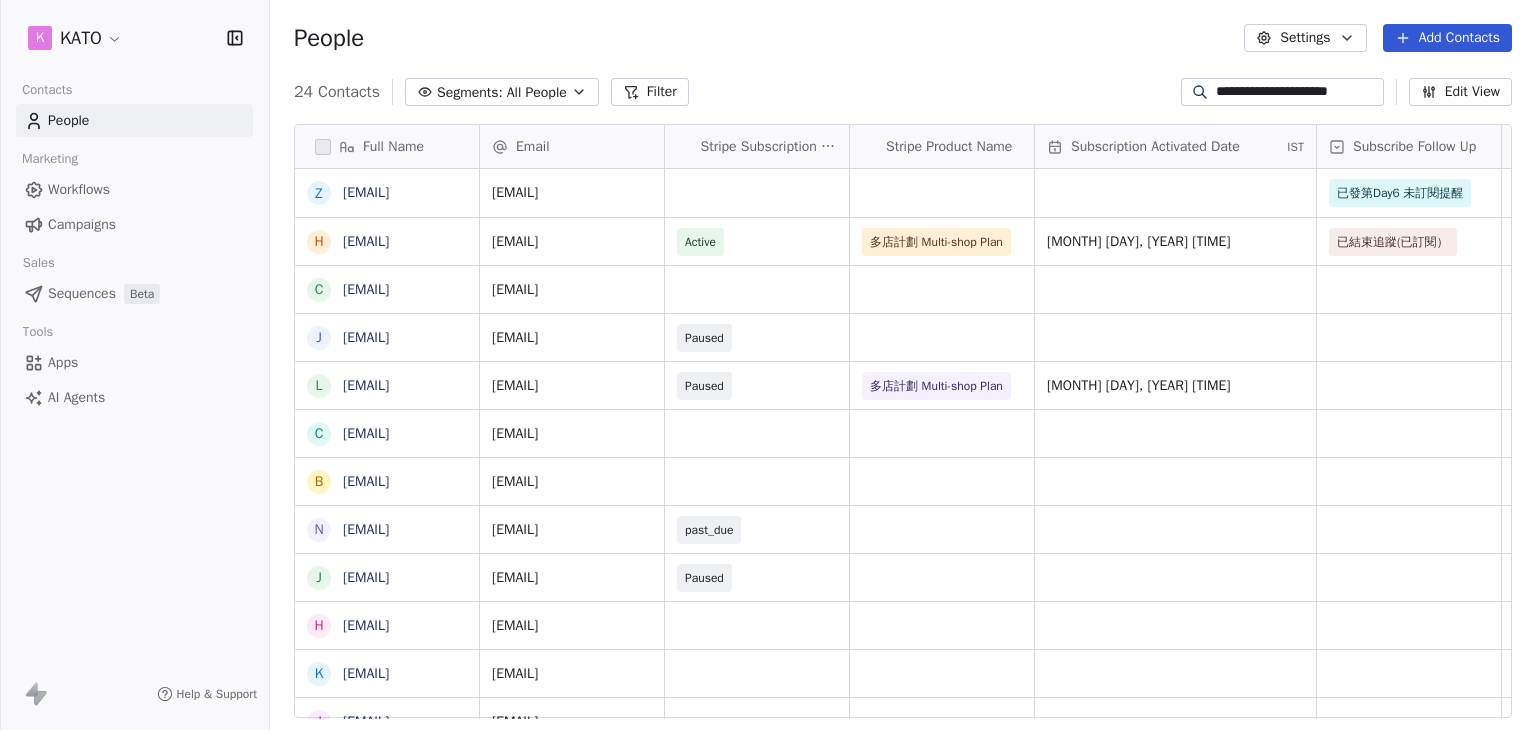 scroll, scrollTop: 0, scrollLeft: 2, axis: horizontal 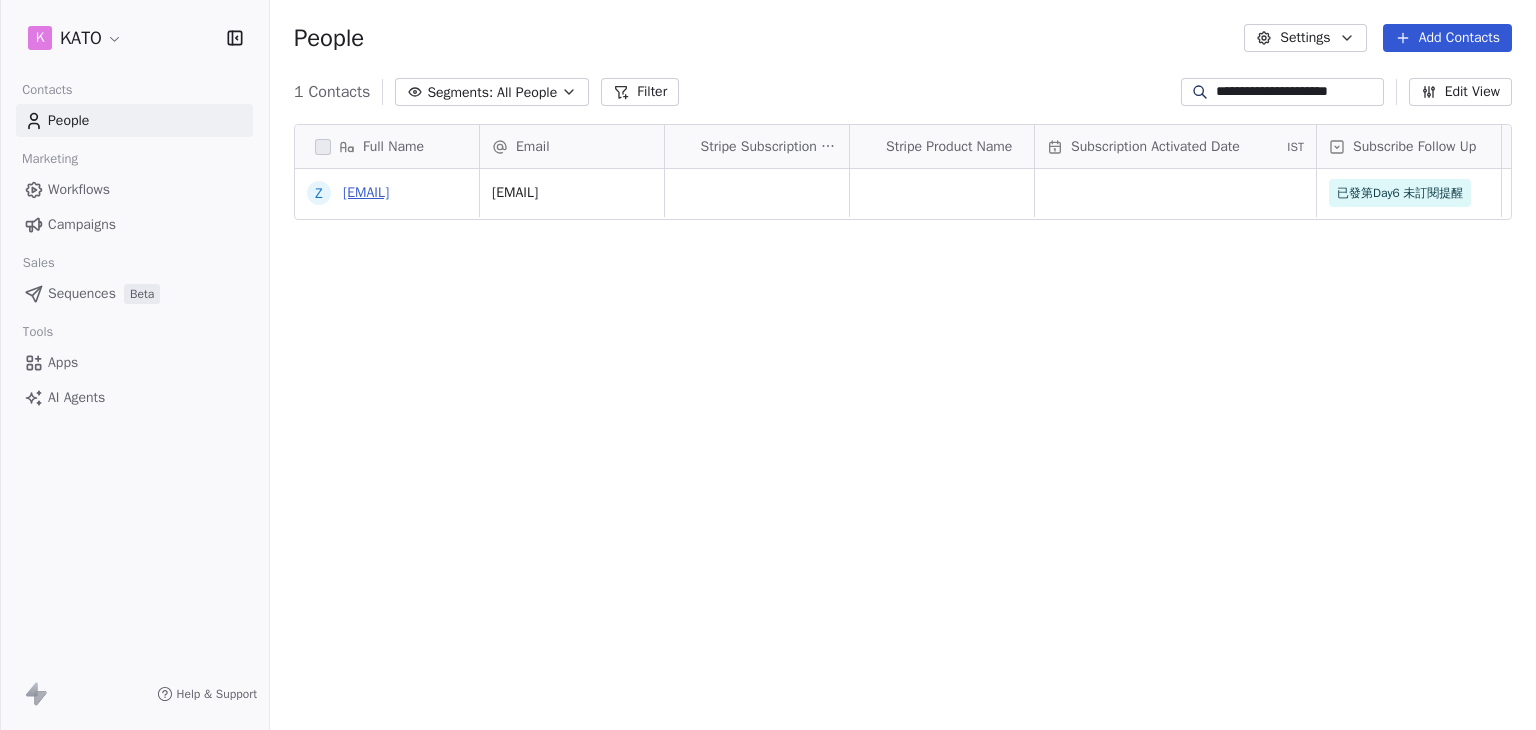 type on "**********" 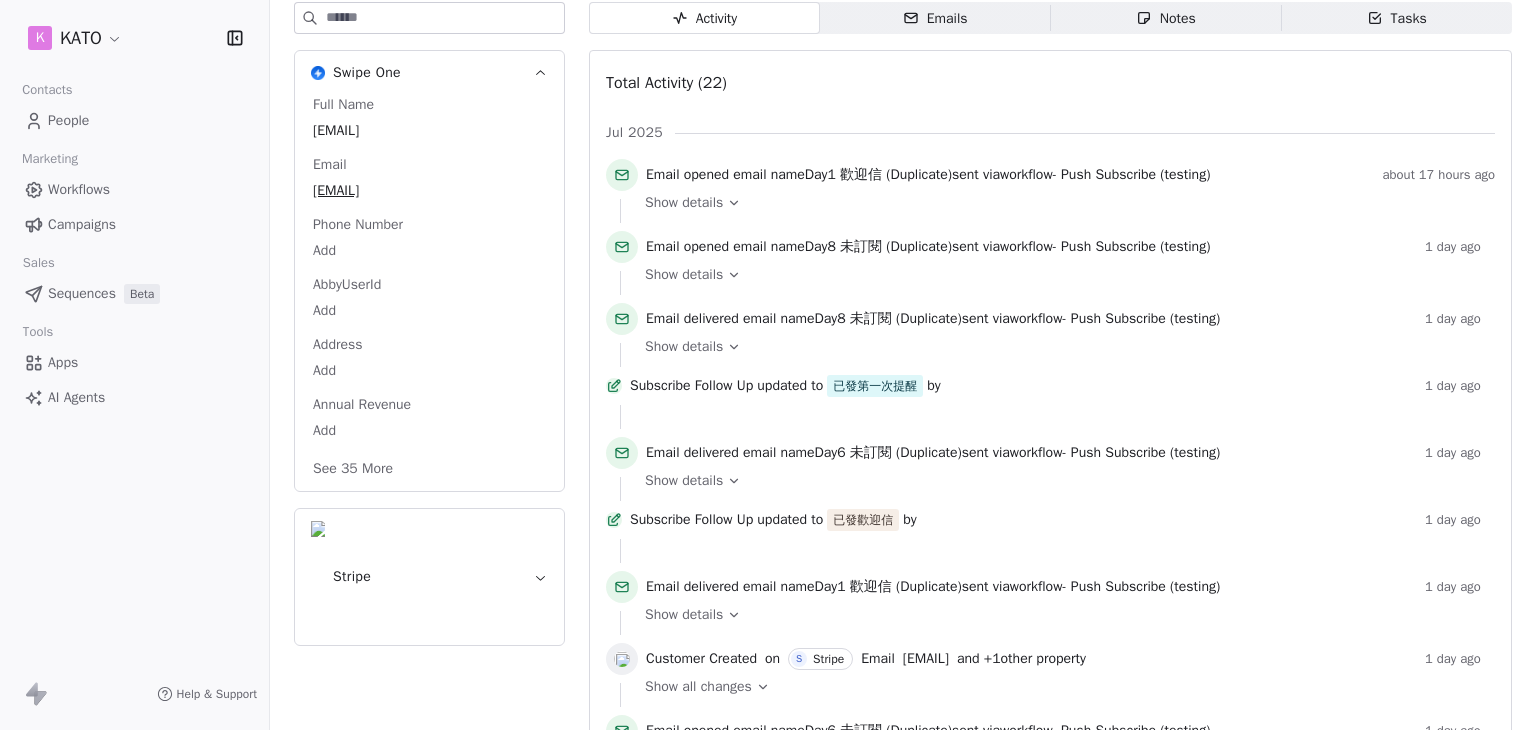 scroll, scrollTop: 400, scrollLeft: 0, axis: vertical 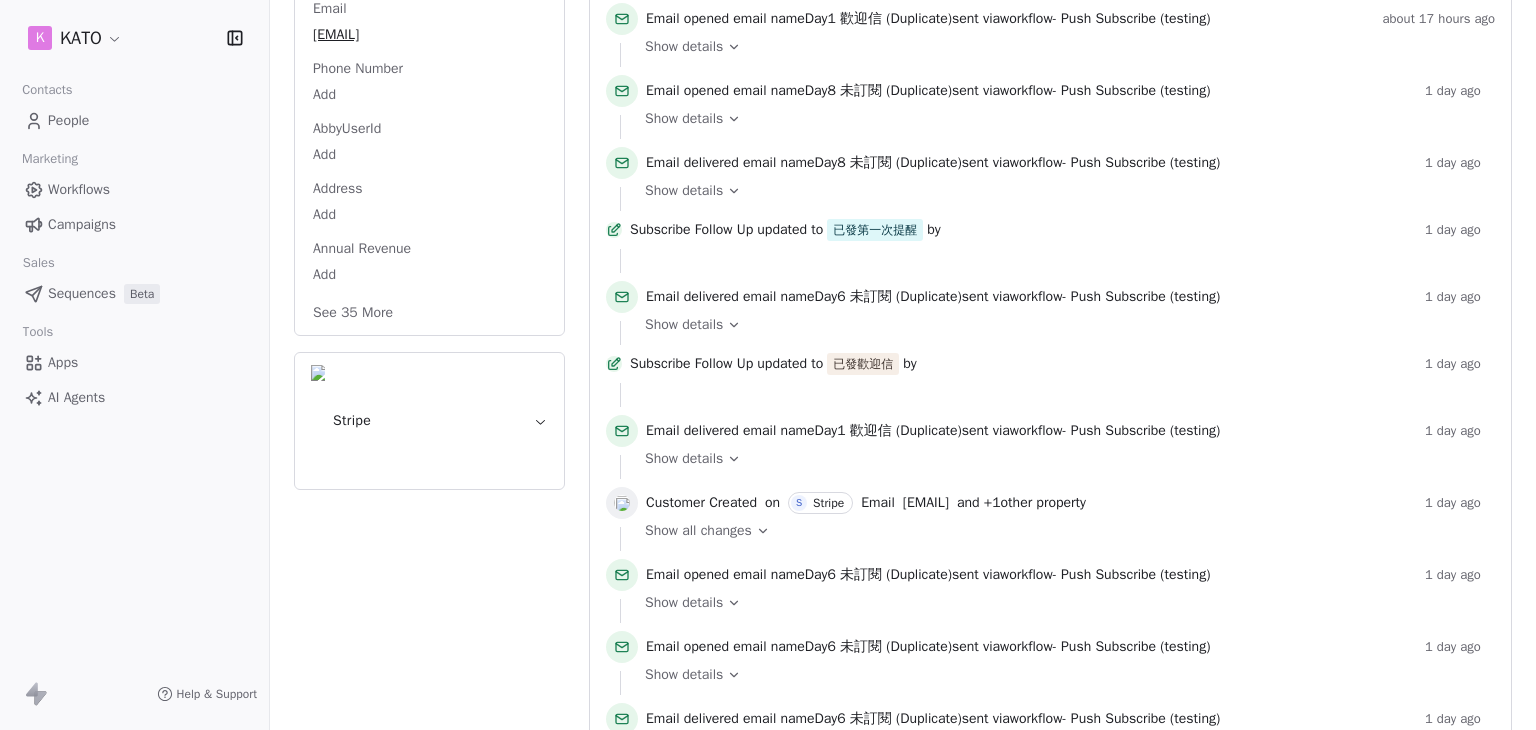 click on "See   35   More" at bounding box center [353, 313] 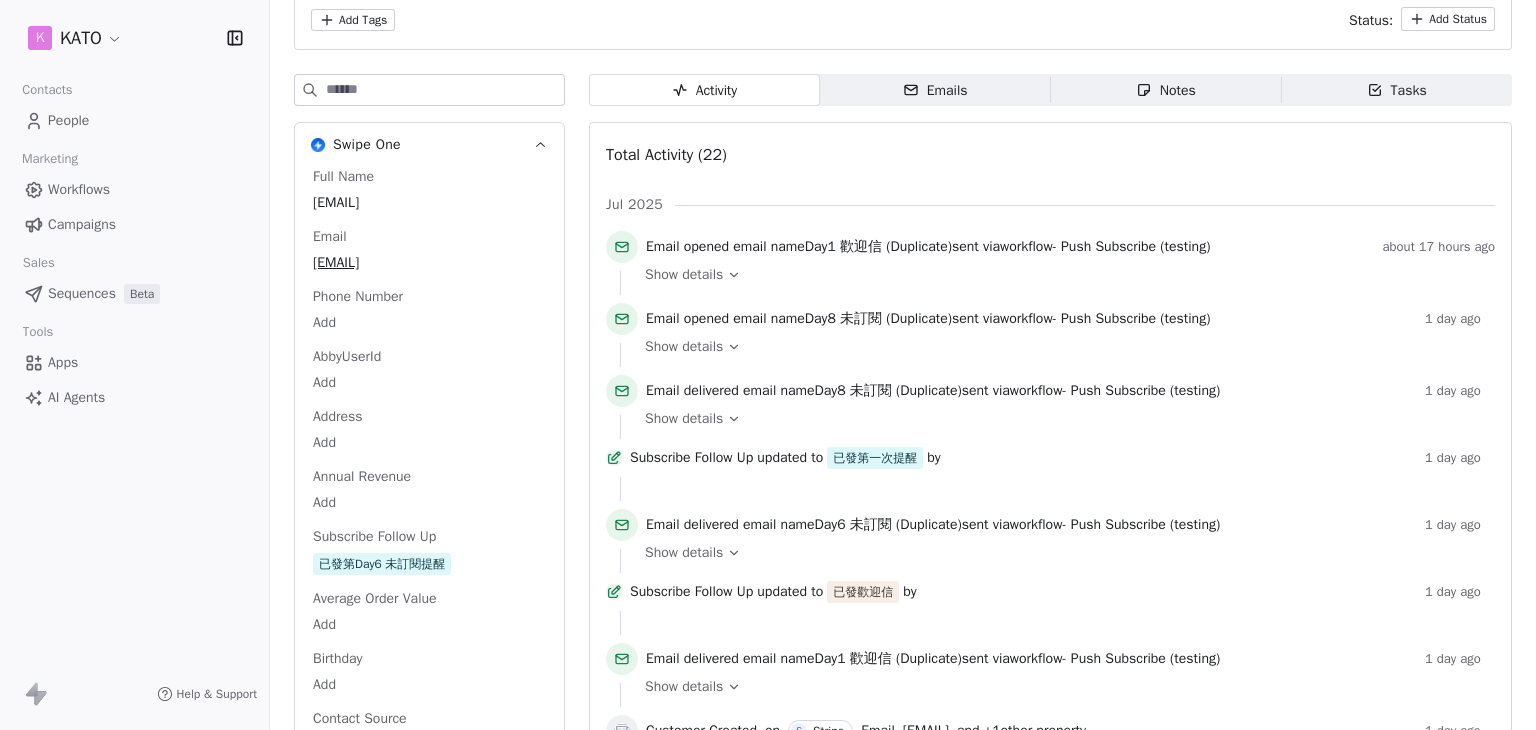scroll, scrollTop: 100, scrollLeft: 0, axis: vertical 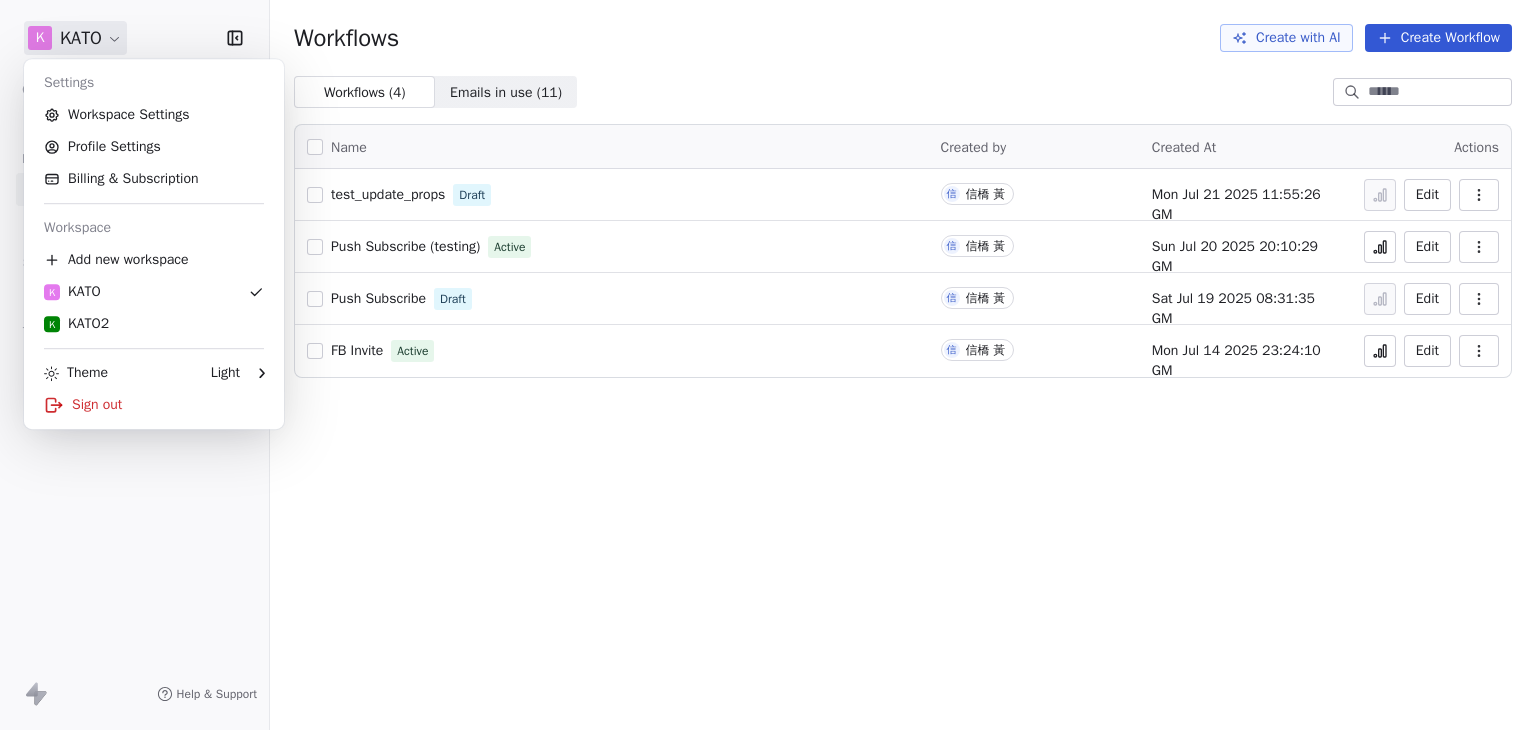 click on "K [NAME] Contacts People Marketing Workflows Campaigns Sales Sequences Beta Tools Apps AI Agents Help & Support Workflows Create with AI Create Workflow Workflows ( 4 ) Workflows ( 4 ) Emails in use ( 11 ) Emails in use ( 11 ) Name Created by Created At Actions test_update_props Draft [NAME] [NAME] Mon Jul 21 2025 11:55:26 GM Edit Push Subscribe (testing) Active [NAME] [NAME] Sun Jul 20 2025 20:10:29 GM Edit Push Subscribe Draft [NAME] [NAME] Sat Jul 19 2025 08:31:35 GM Edit FB Invite Active [NAME] [NAME] Mon Jul 14 2025 23:24:10 GM Edit Settings Workspace Settings Profile Settings Billing & Subscription Workspace Add new workspace K [NAME] K [NAME]2 Theme Light Sign out" at bounding box center (768, 365) 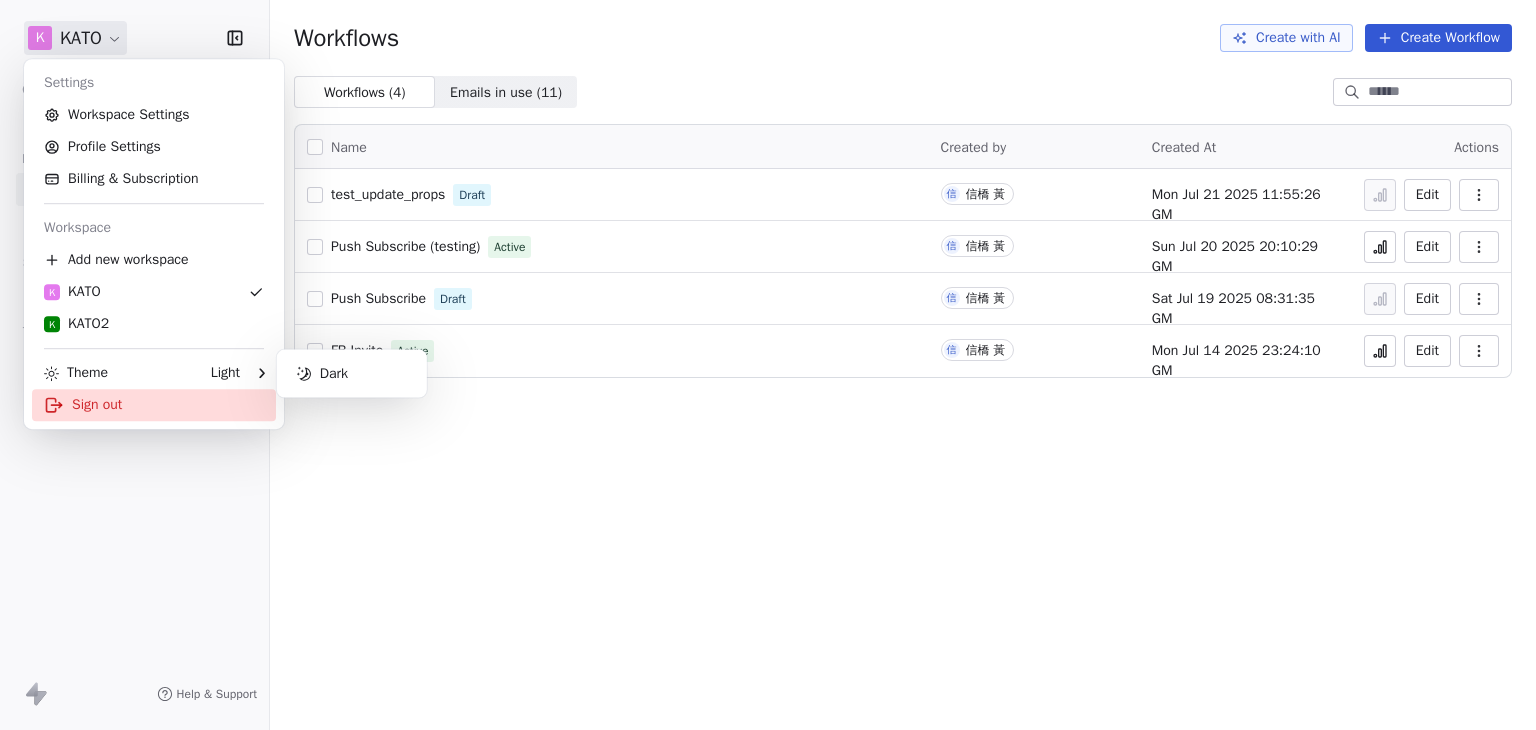 click on "Sign out" at bounding box center [154, 405] 